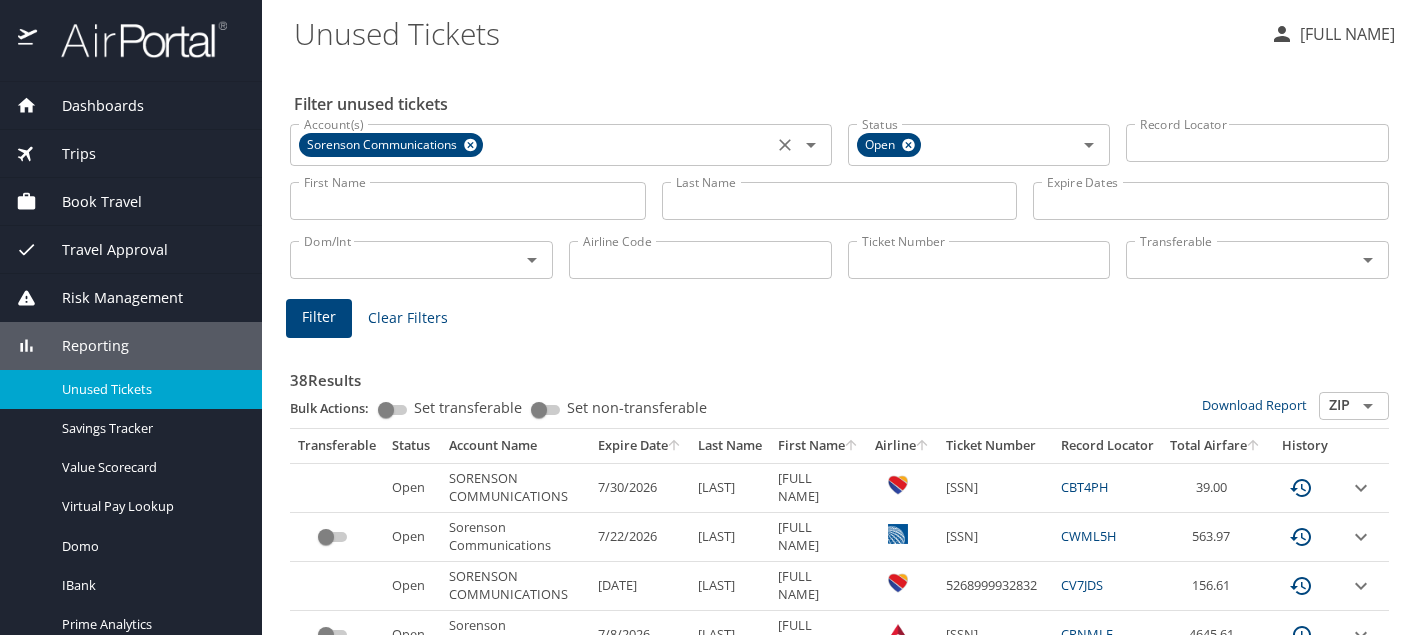 scroll, scrollTop: 0, scrollLeft: 0, axis: both 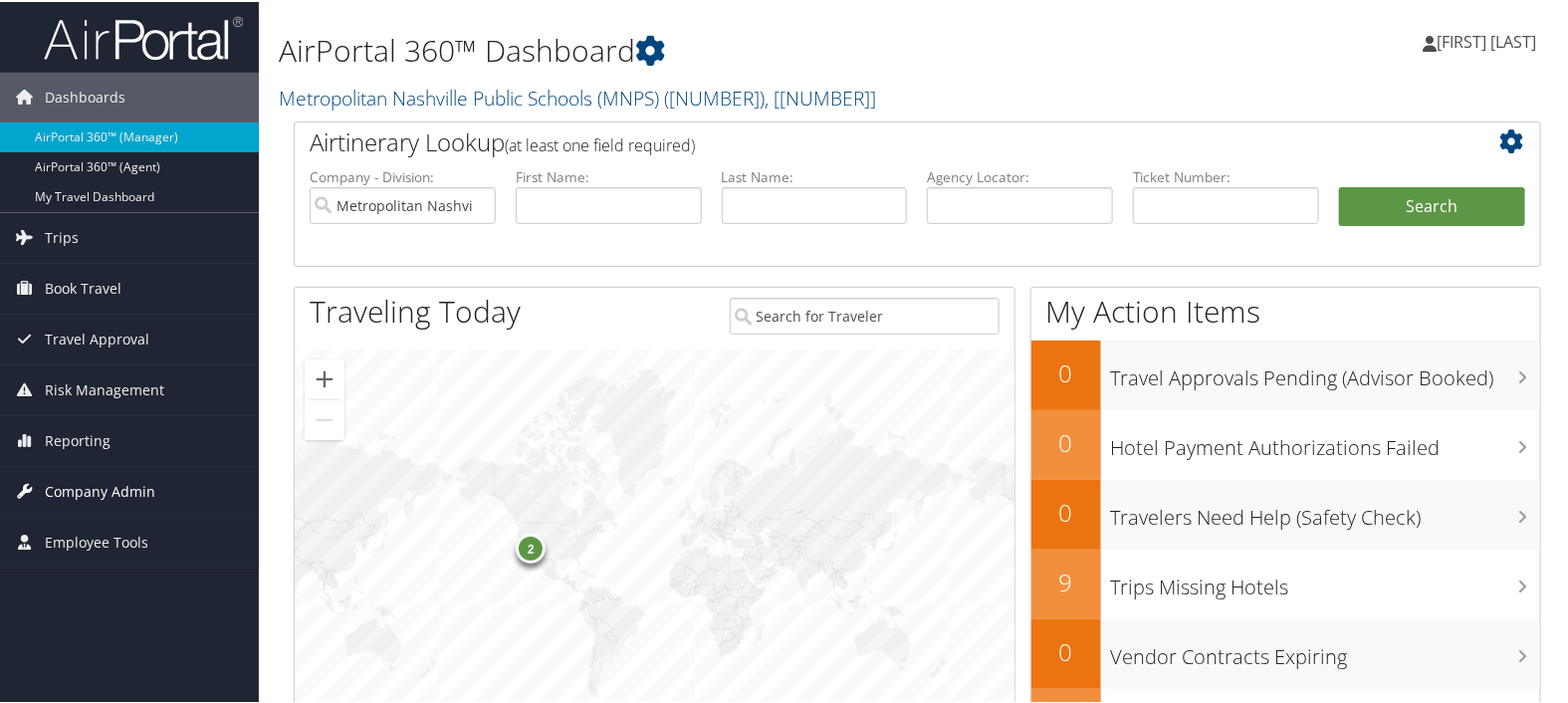click on "Company Admin" at bounding box center (100, 490) 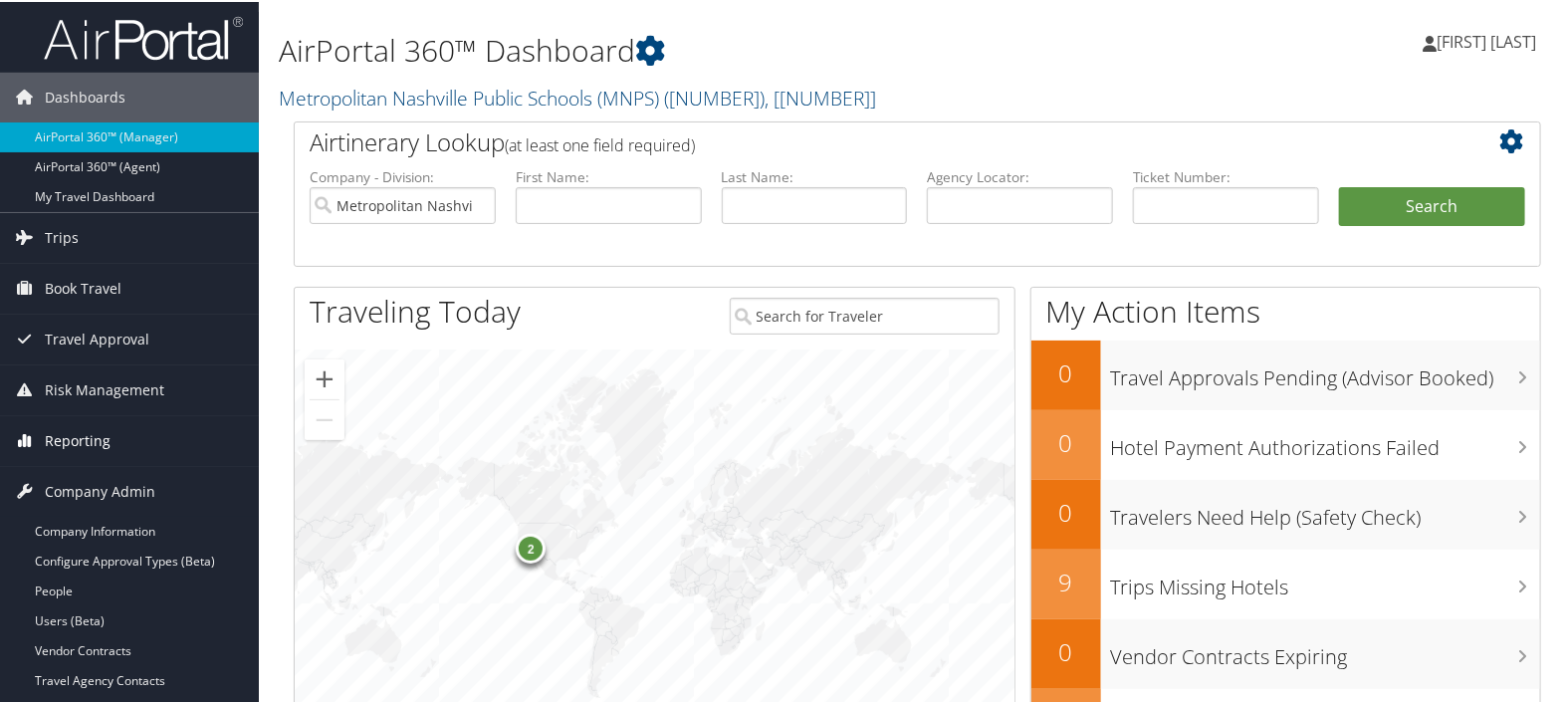 click on "Reporting" at bounding box center [129, 439] 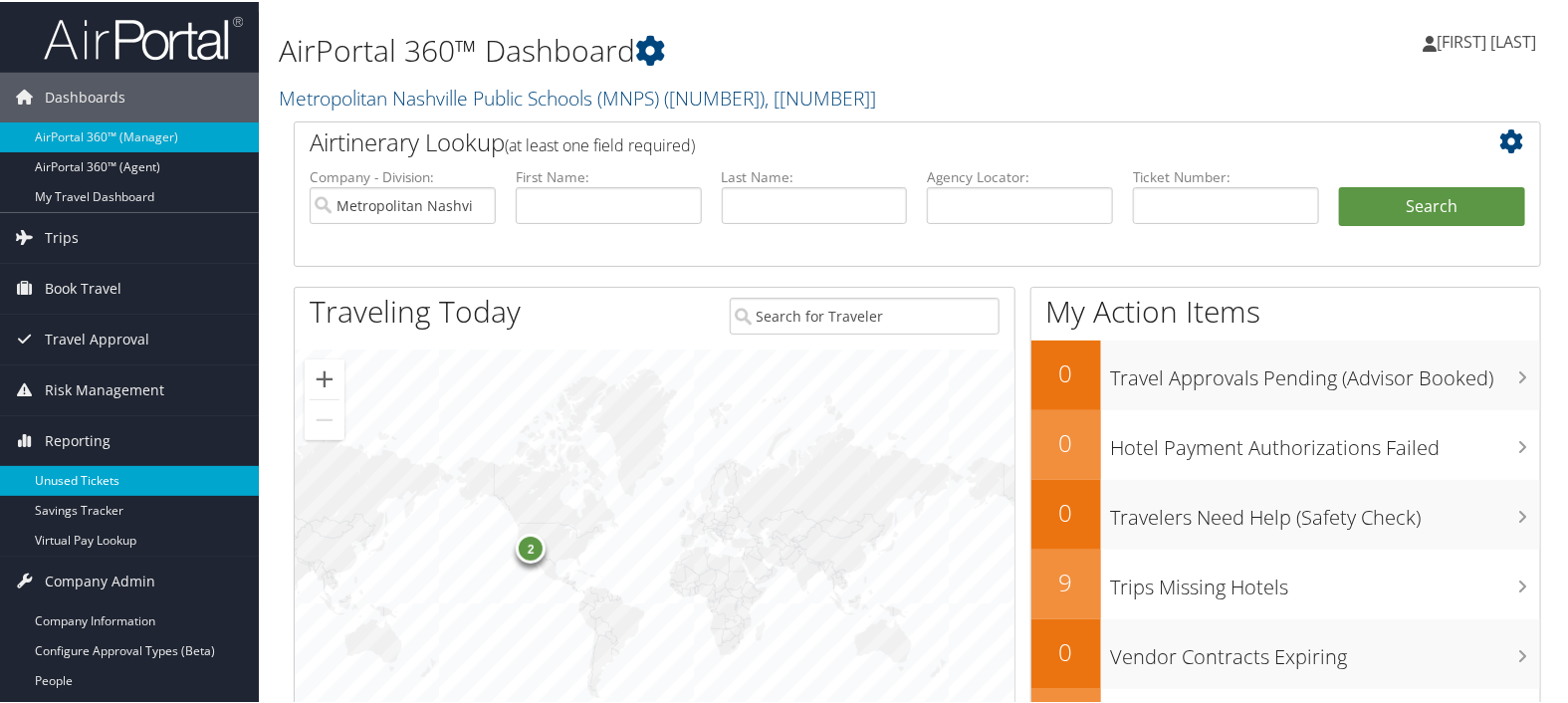 click on "Unused Tickets" at bounding box center (129, 479) 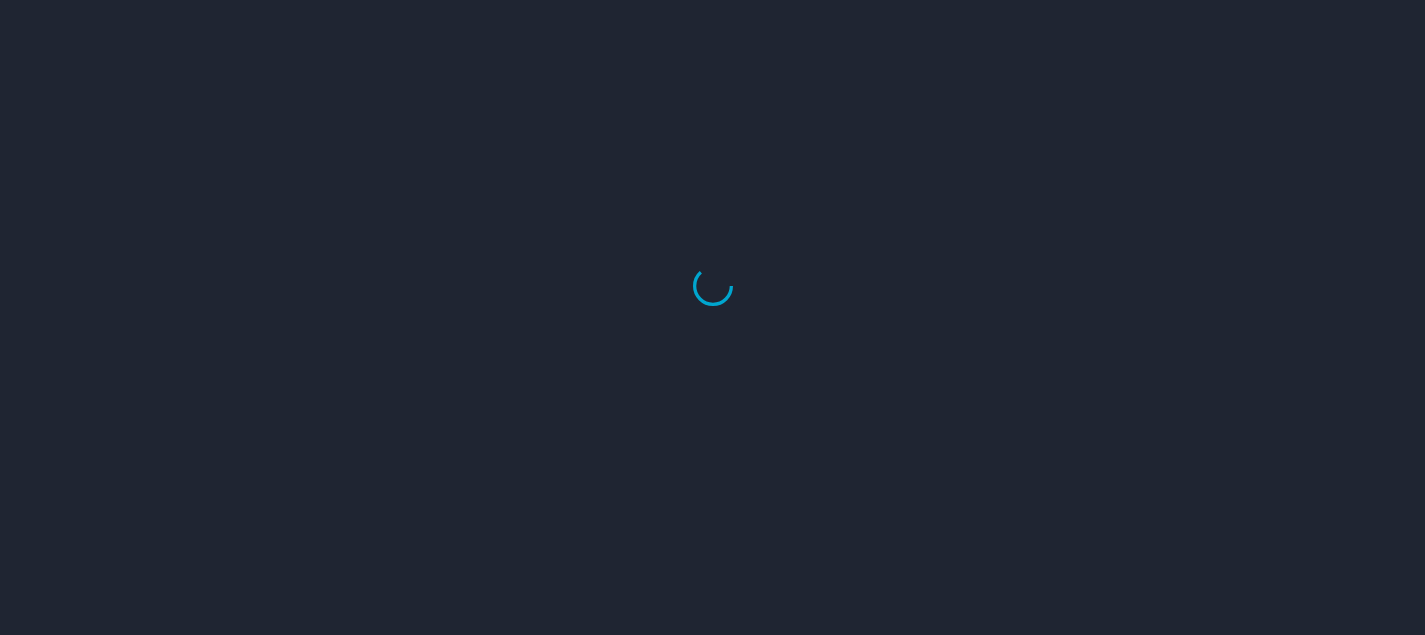 scroll, scrollTop: 0, scrollLeft: 0, axis: both 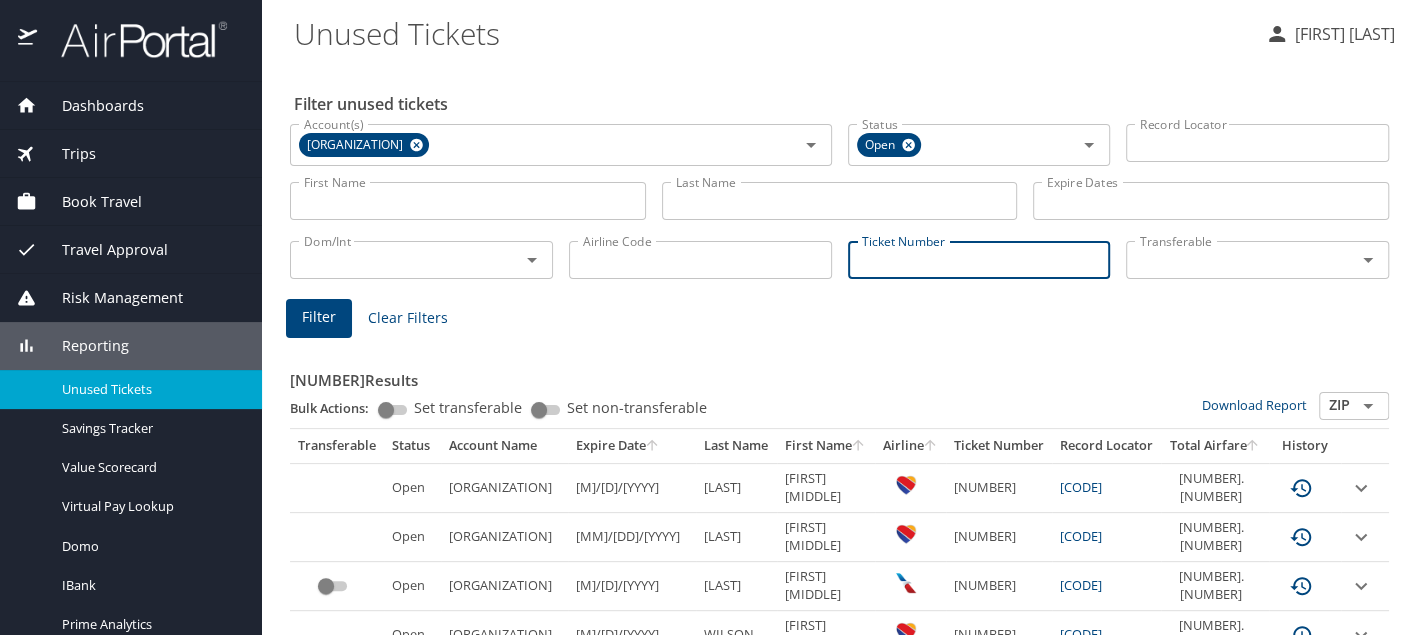 click on "Ticket Number" at bounding box center (979, 260) 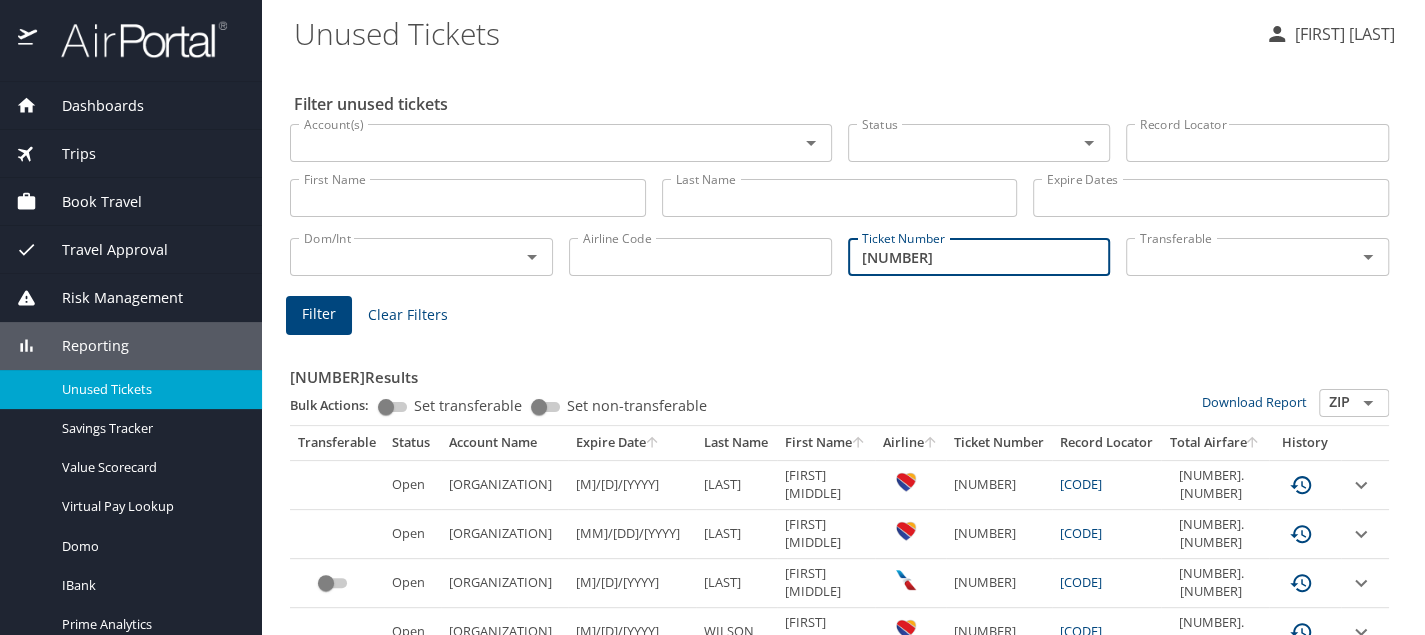 click on "Filter" at bounding box center [319, 315] 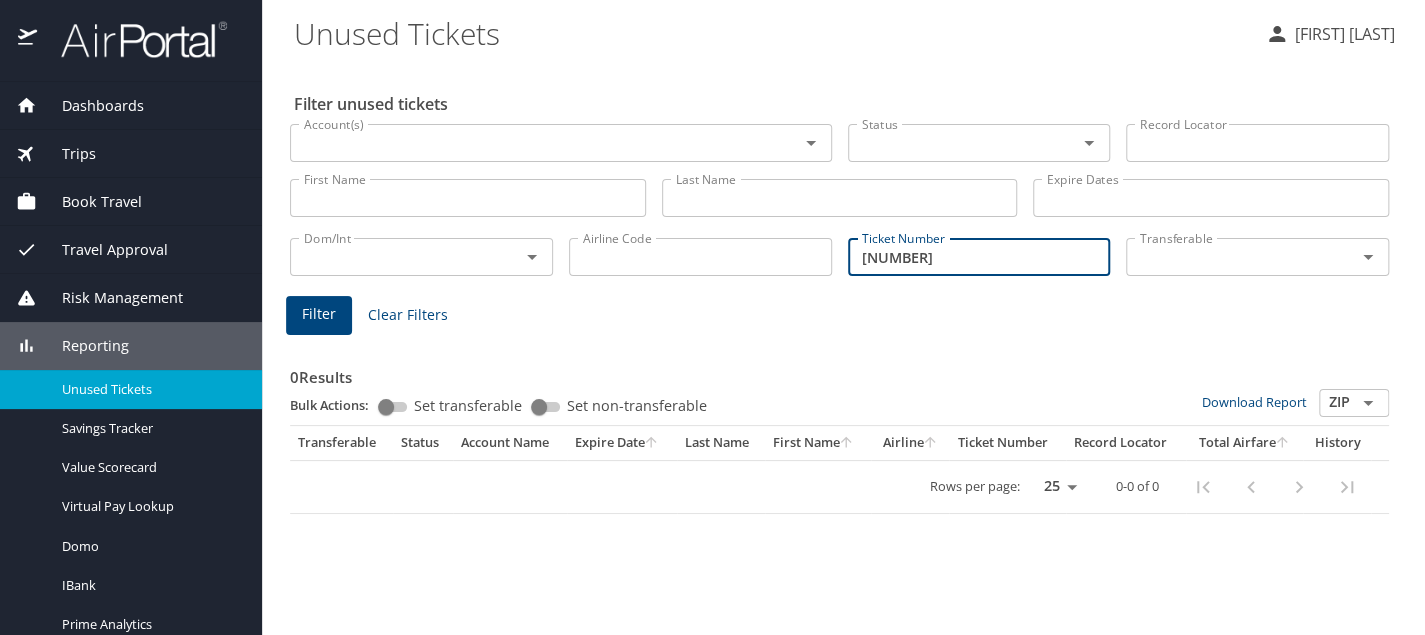 click on "0167309814002" at bounding box center [979, 257] 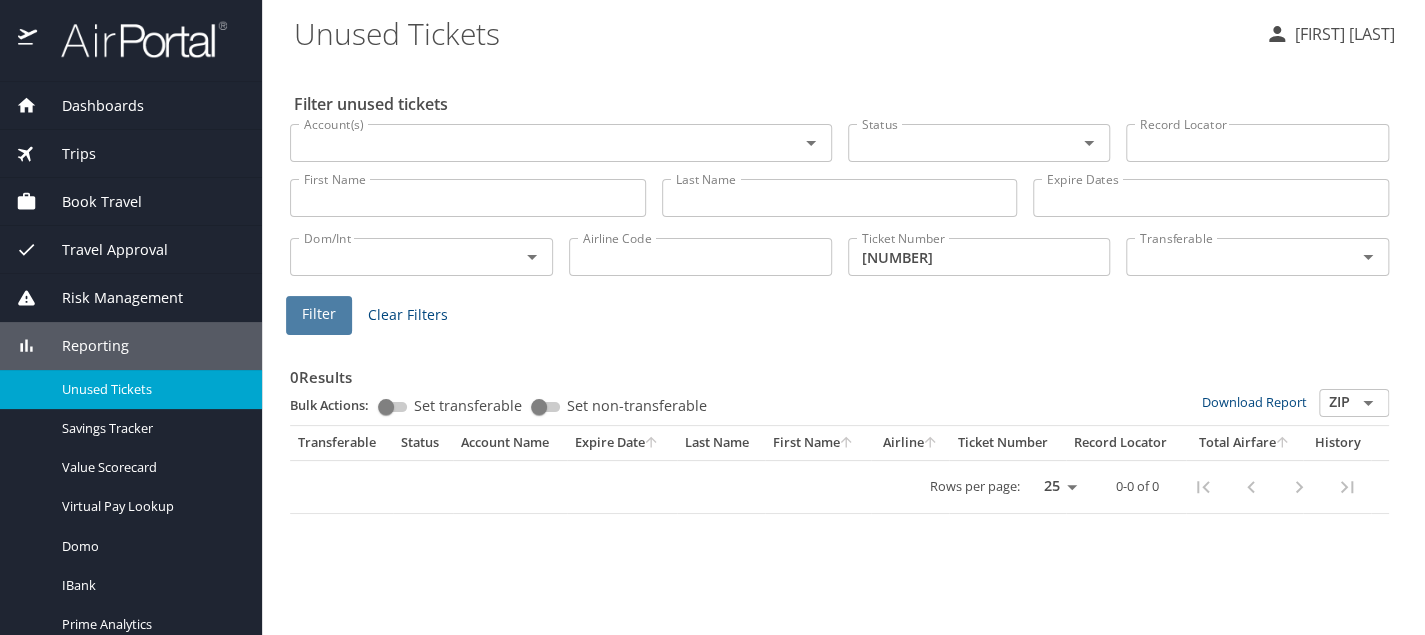 click on "Filter" at bounding box center [319, 314] 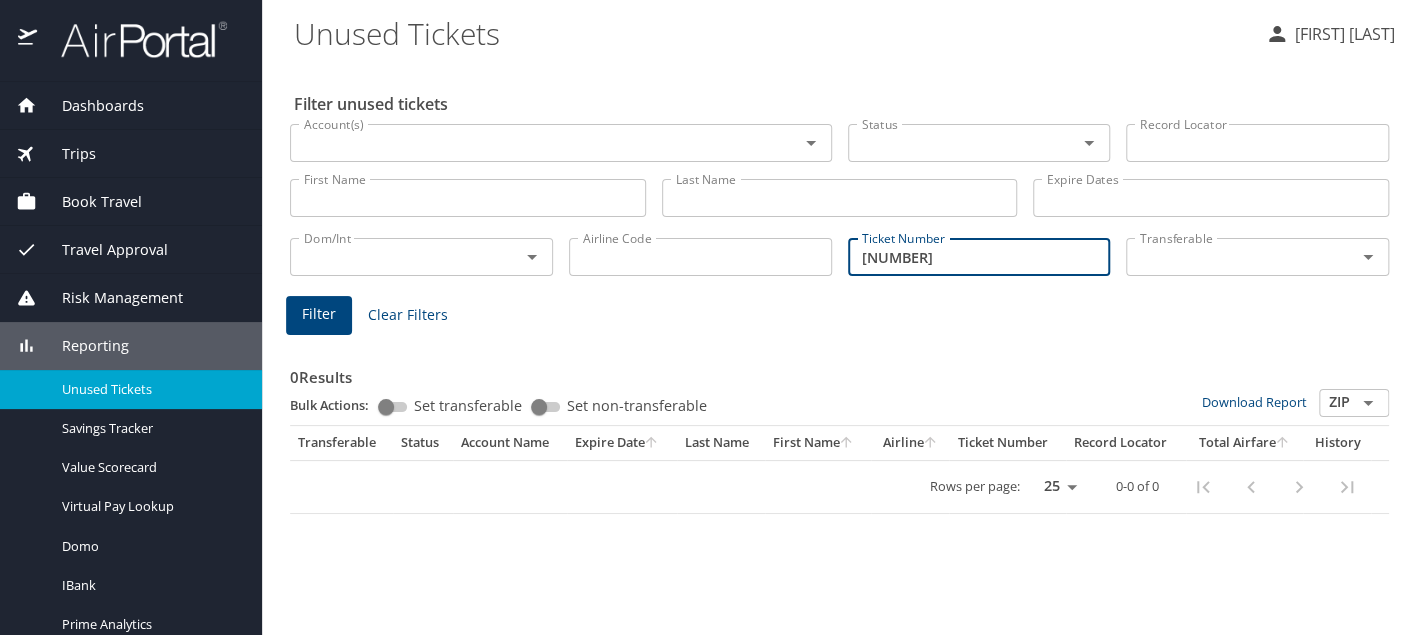 click on "0167309814002" at bounding box center (979, 257) 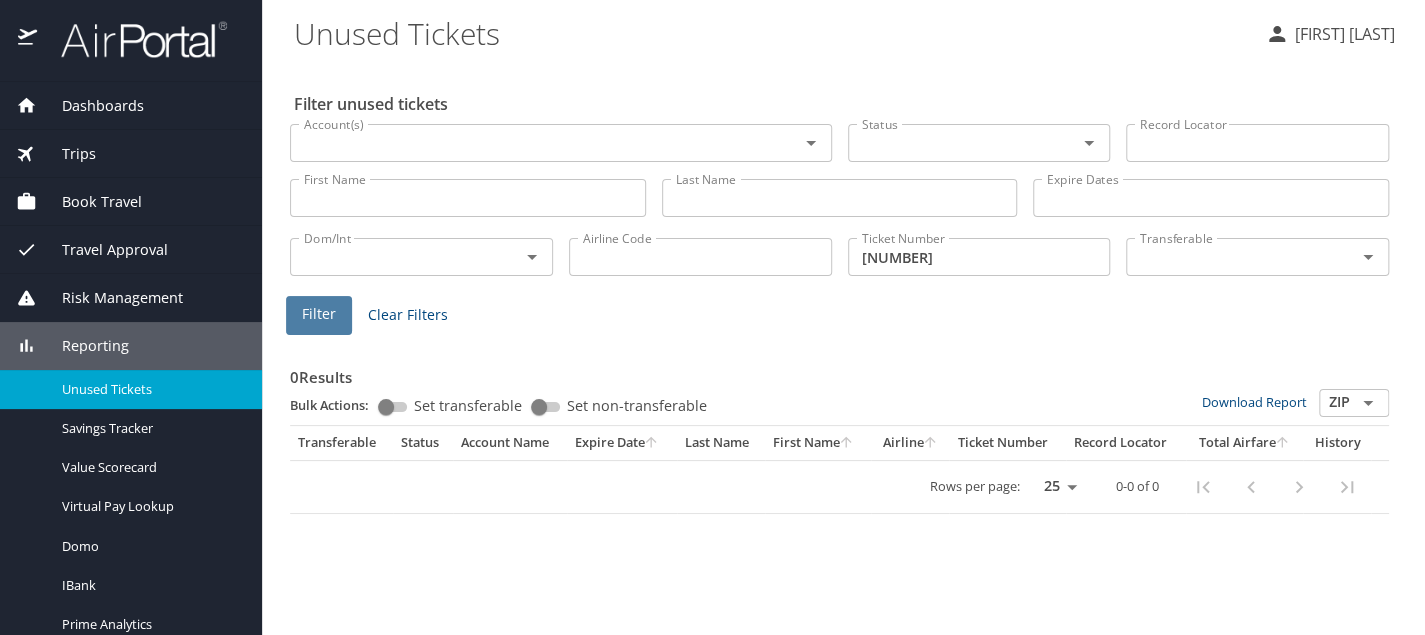 click on "Filter" at bounding box center (319, 315) 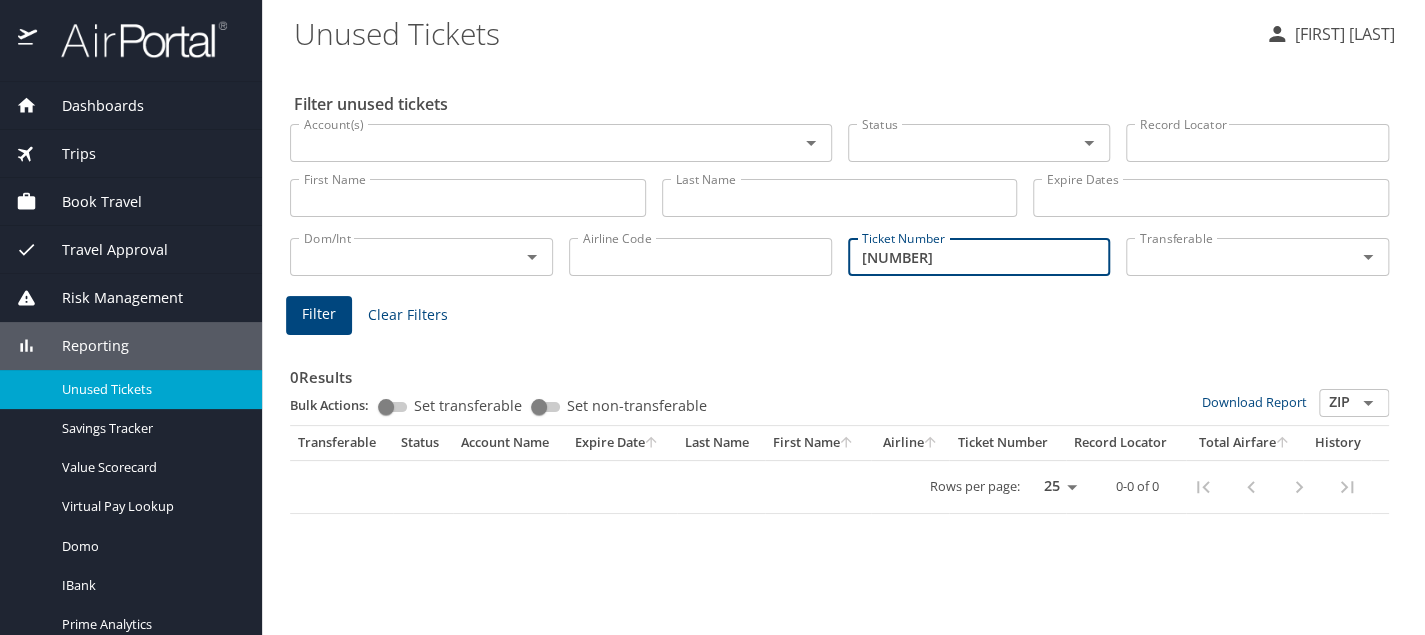 click on "0167309814003" at bounding box center (979, 257) 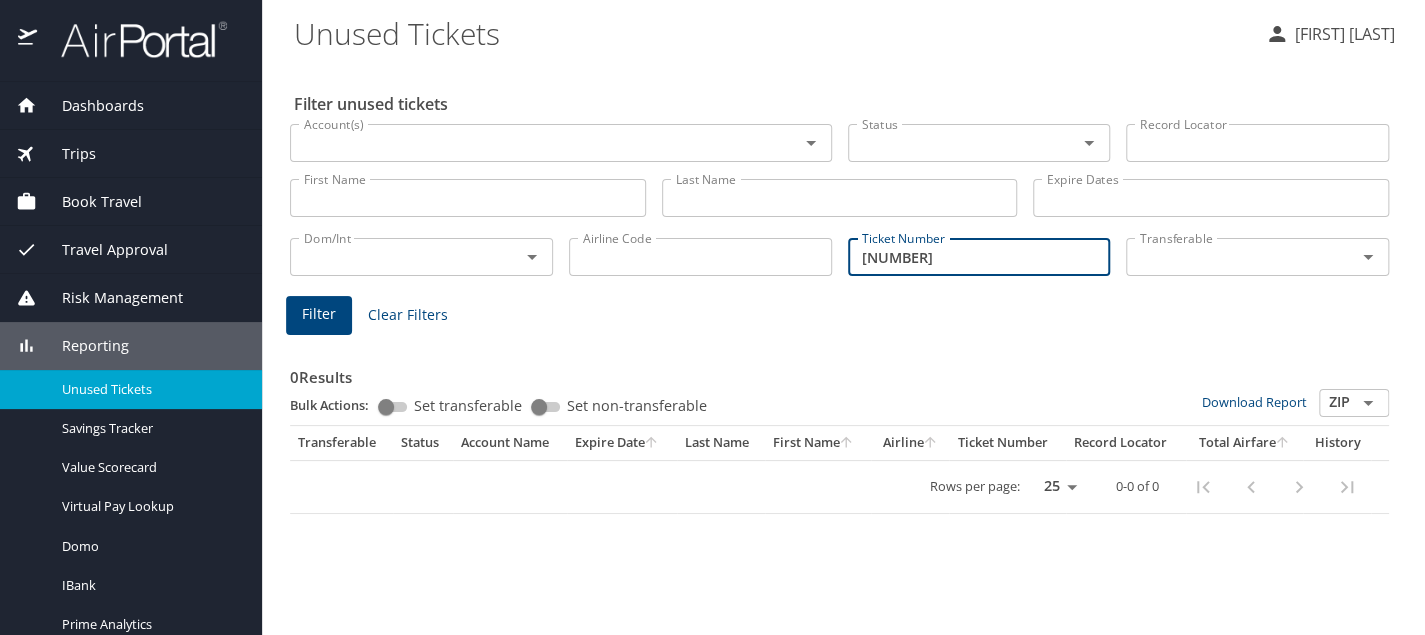 type on "0167309814002" 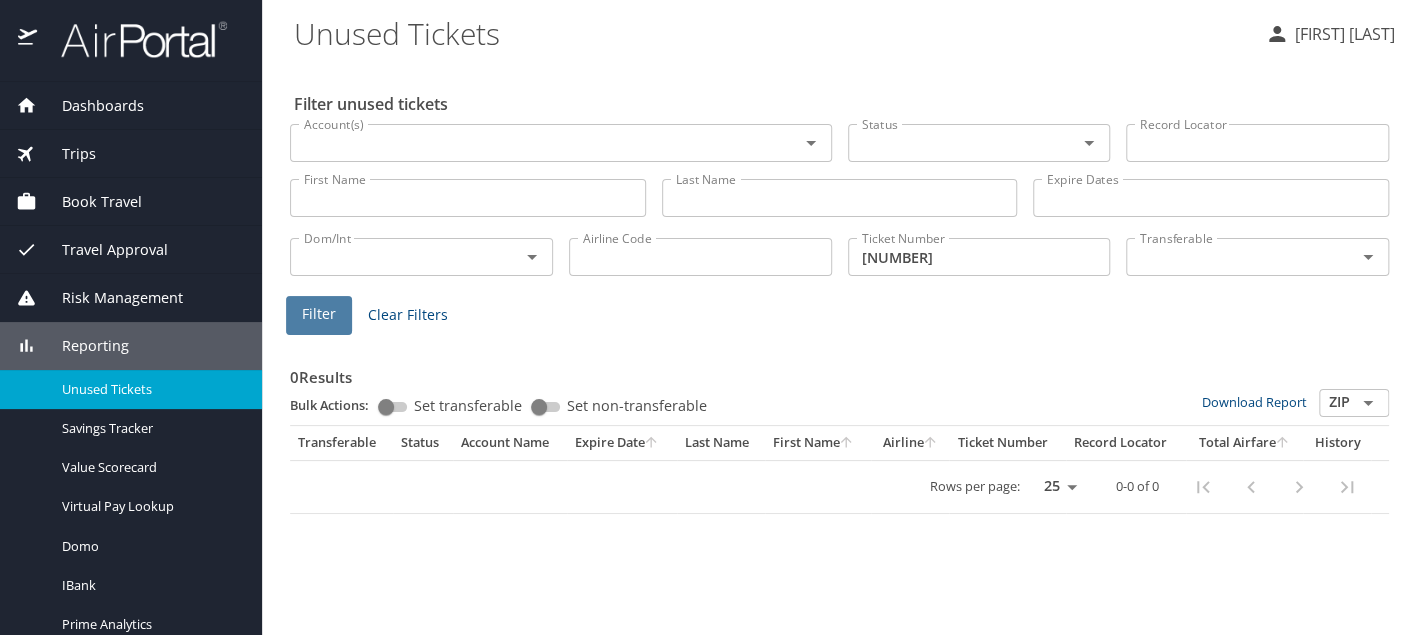 click on "Filter" at bounding box center (319, 314) 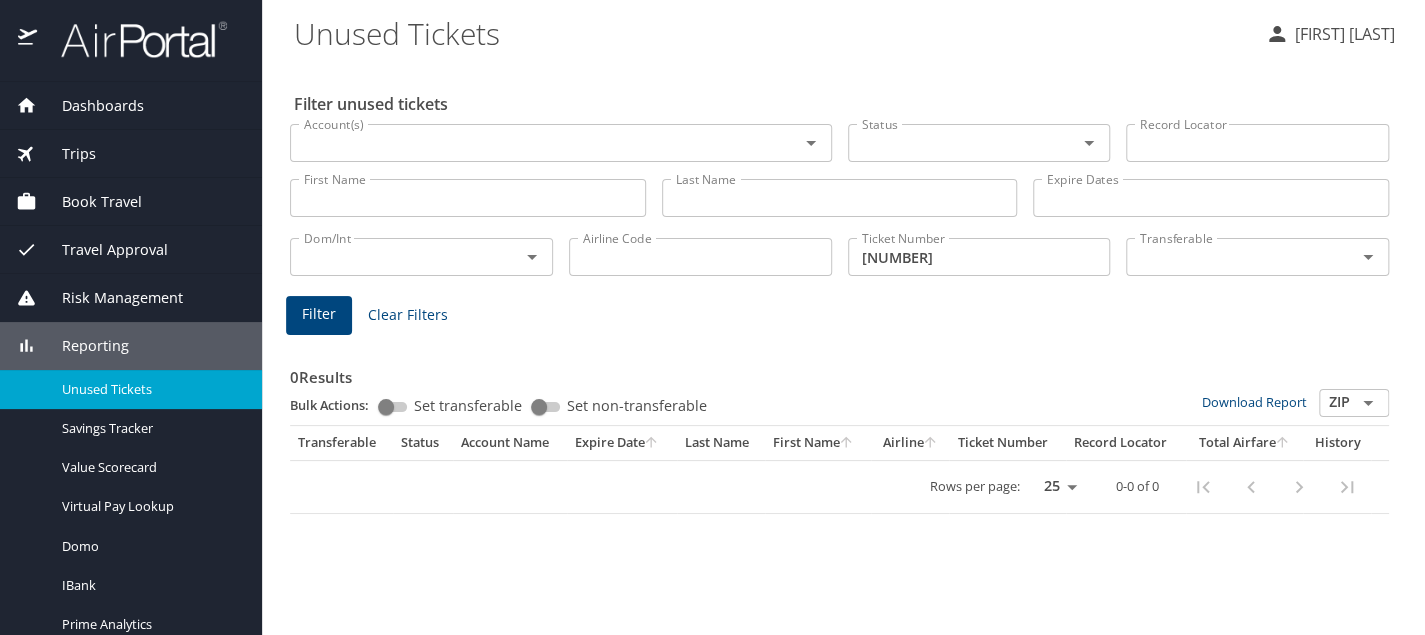 click on "Trips" at bounding box center [131, 154] 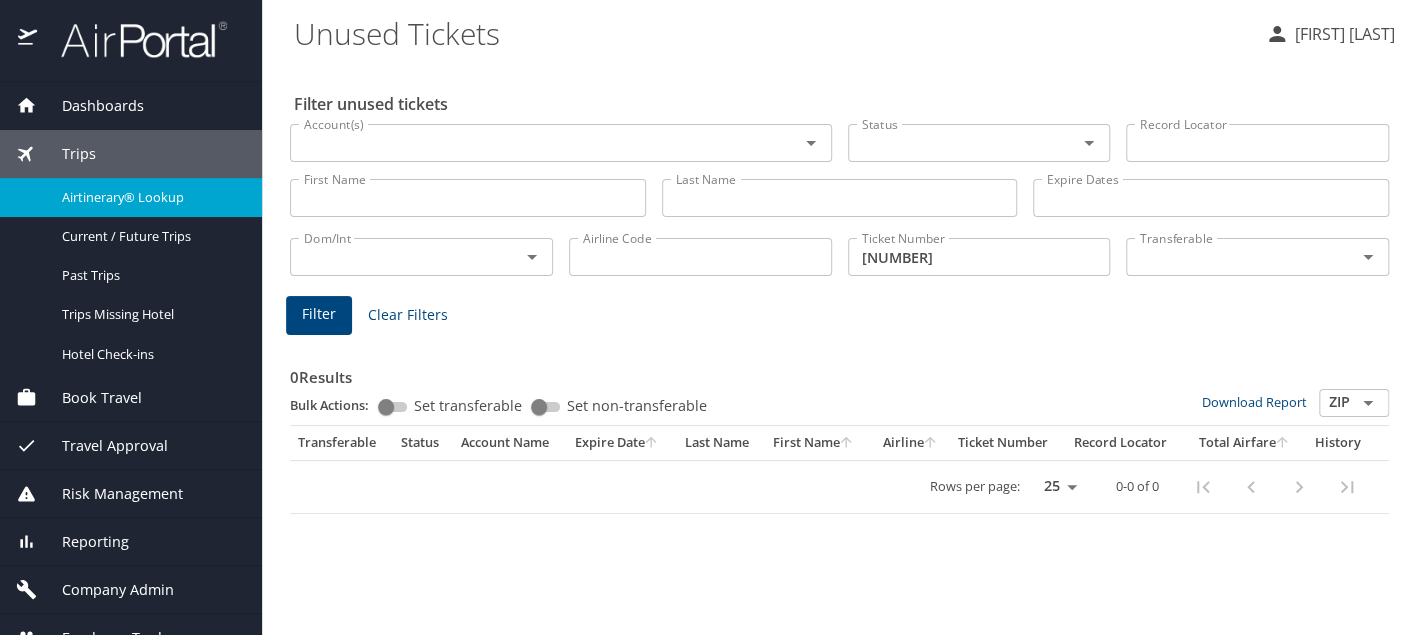 click on "Airtinerary® Lookup" at bounding box center (150, 197) 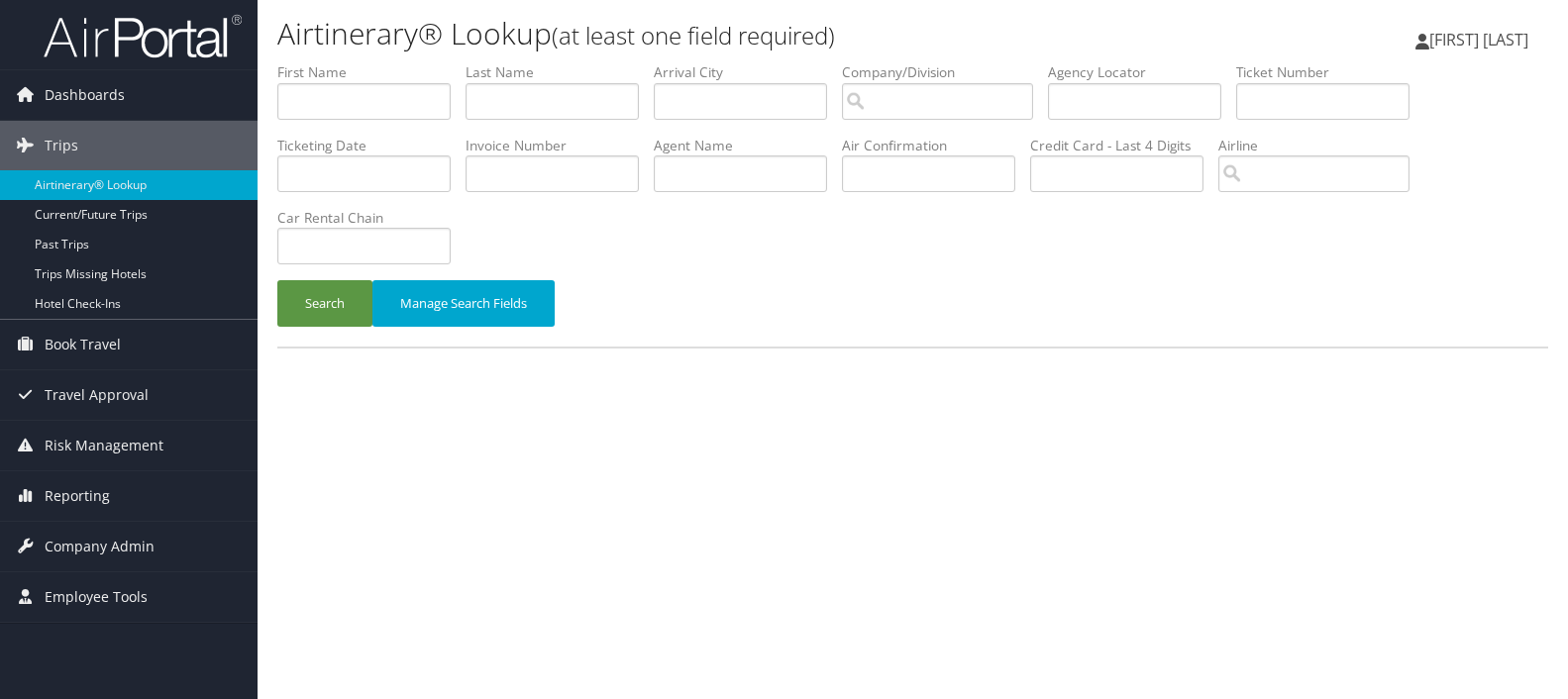 scroll, scrollTop: 0, scrollLeft: 0, axis: both 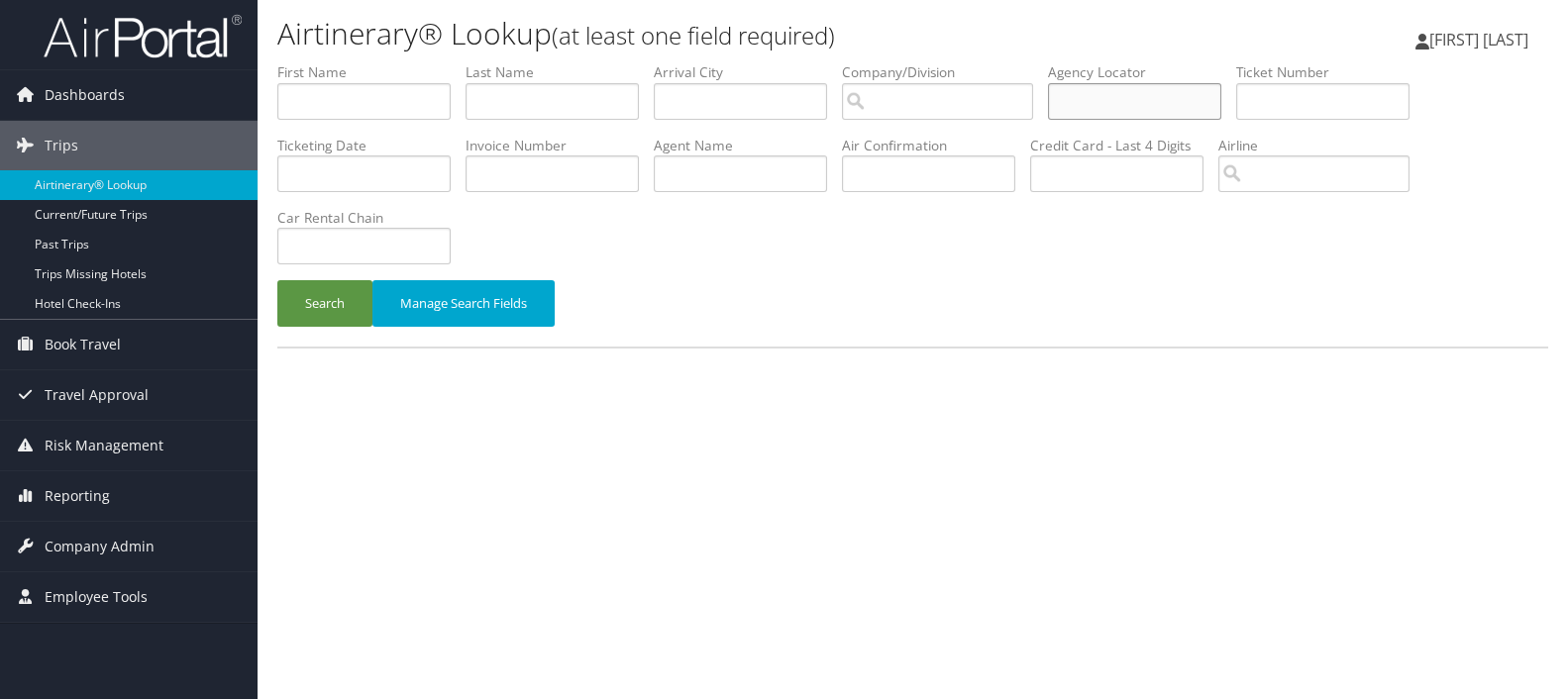 click at bounding box center [1134, 101] 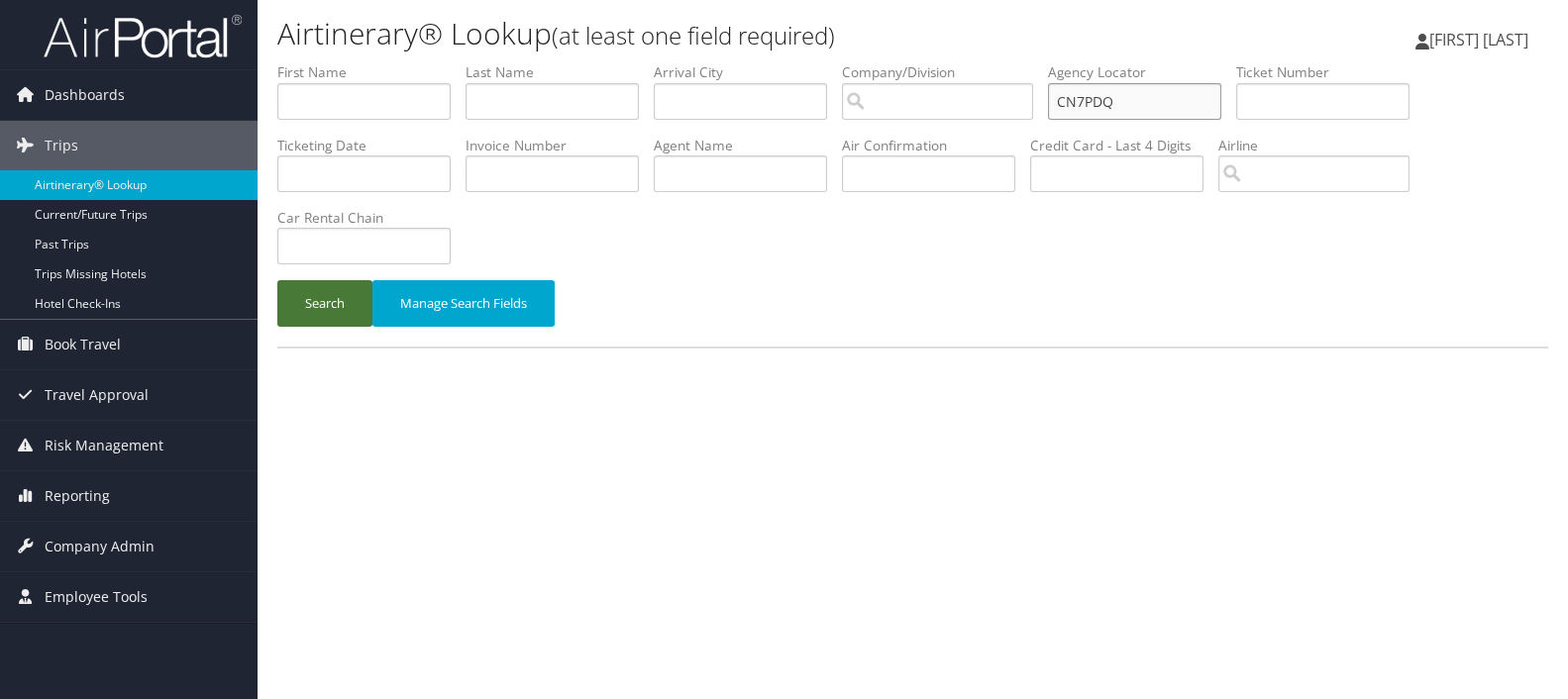 type on "CN7PDQ" 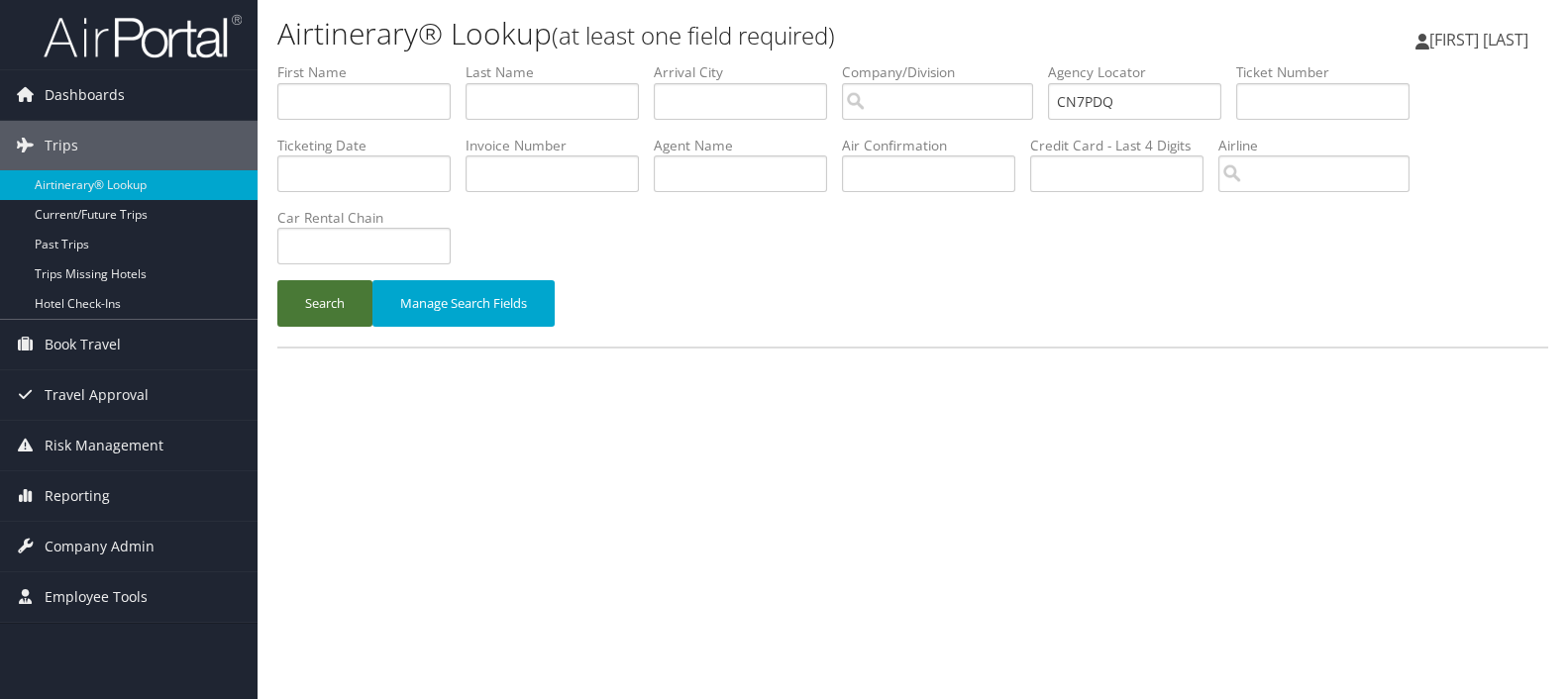 click on "Search" at bounding box center (325, 303) 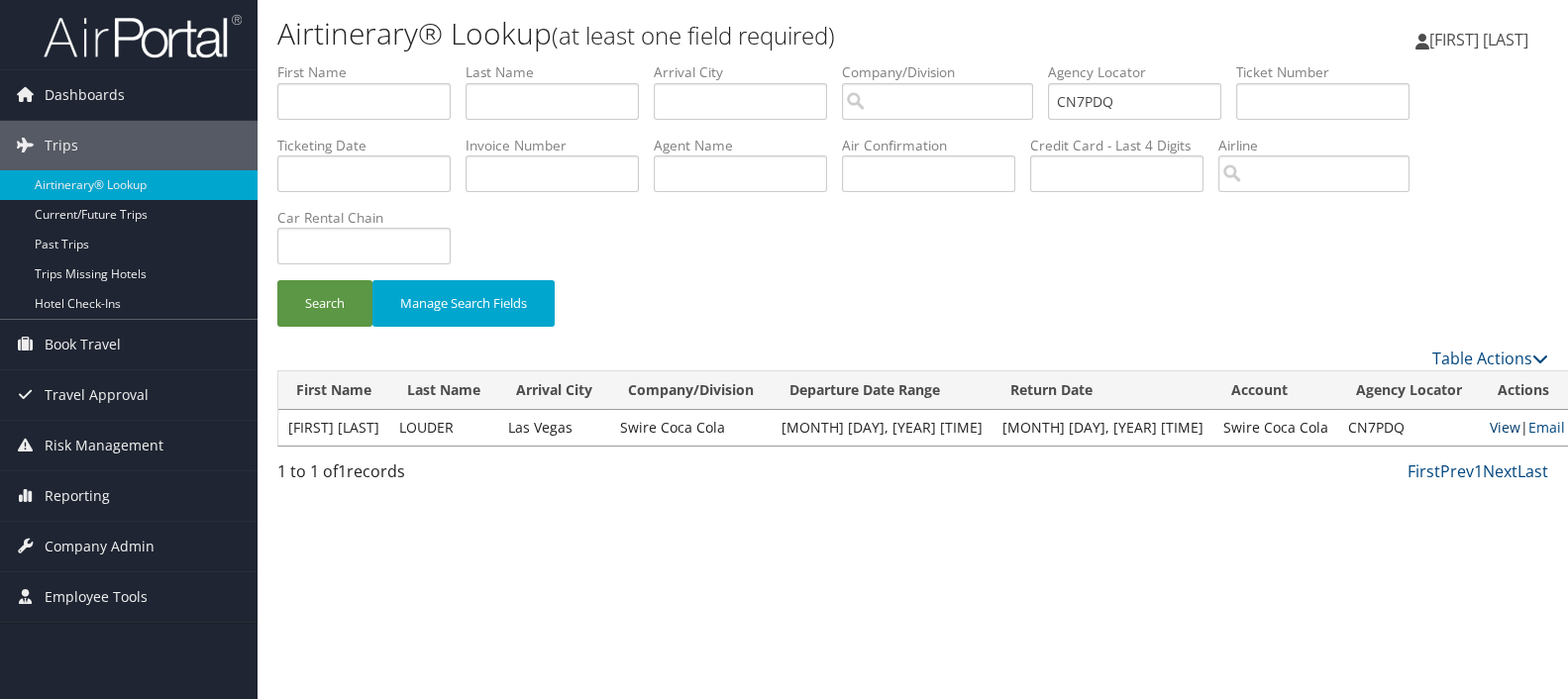 click on "View" at bounding box center (1505, 427) 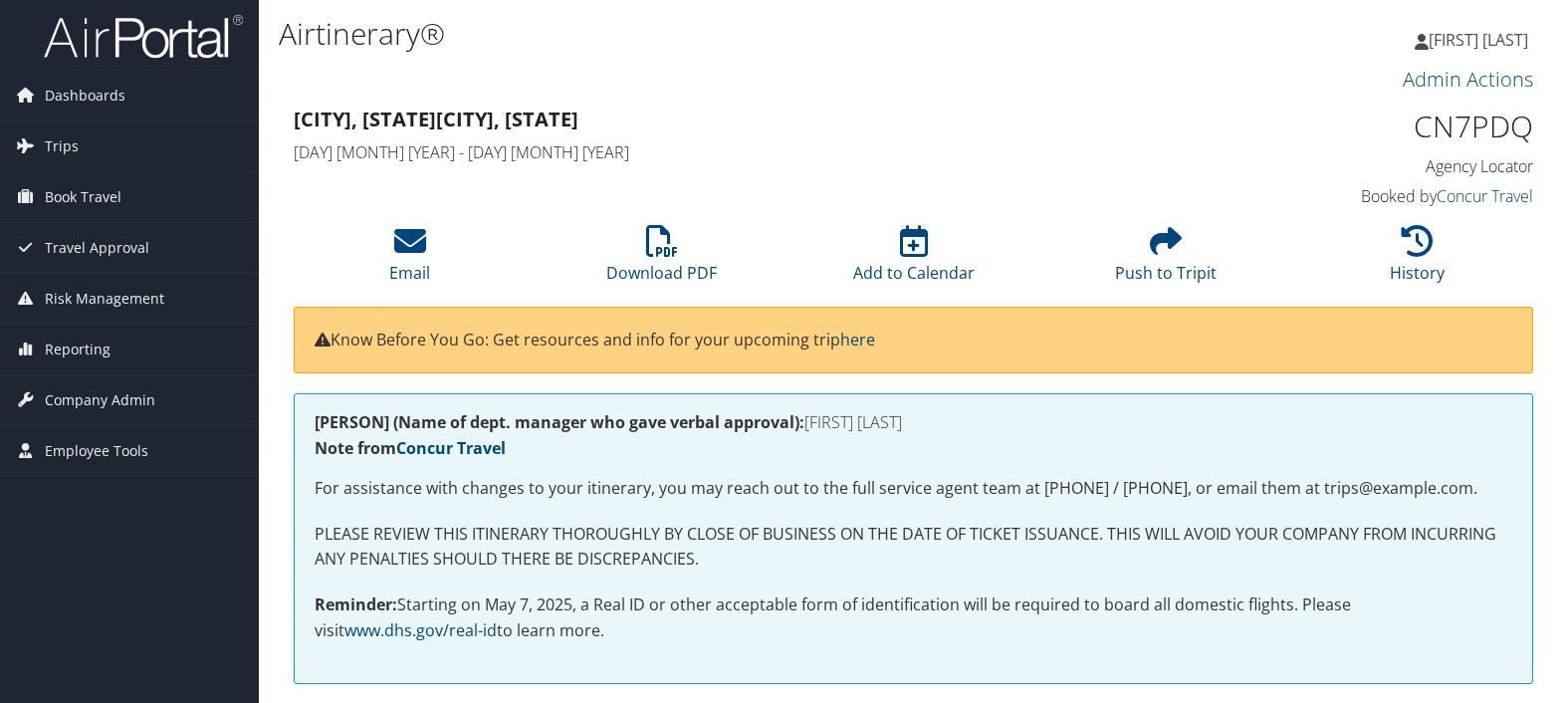 scroll, scrollTop: 0, scrollLeft: 0, axis: both 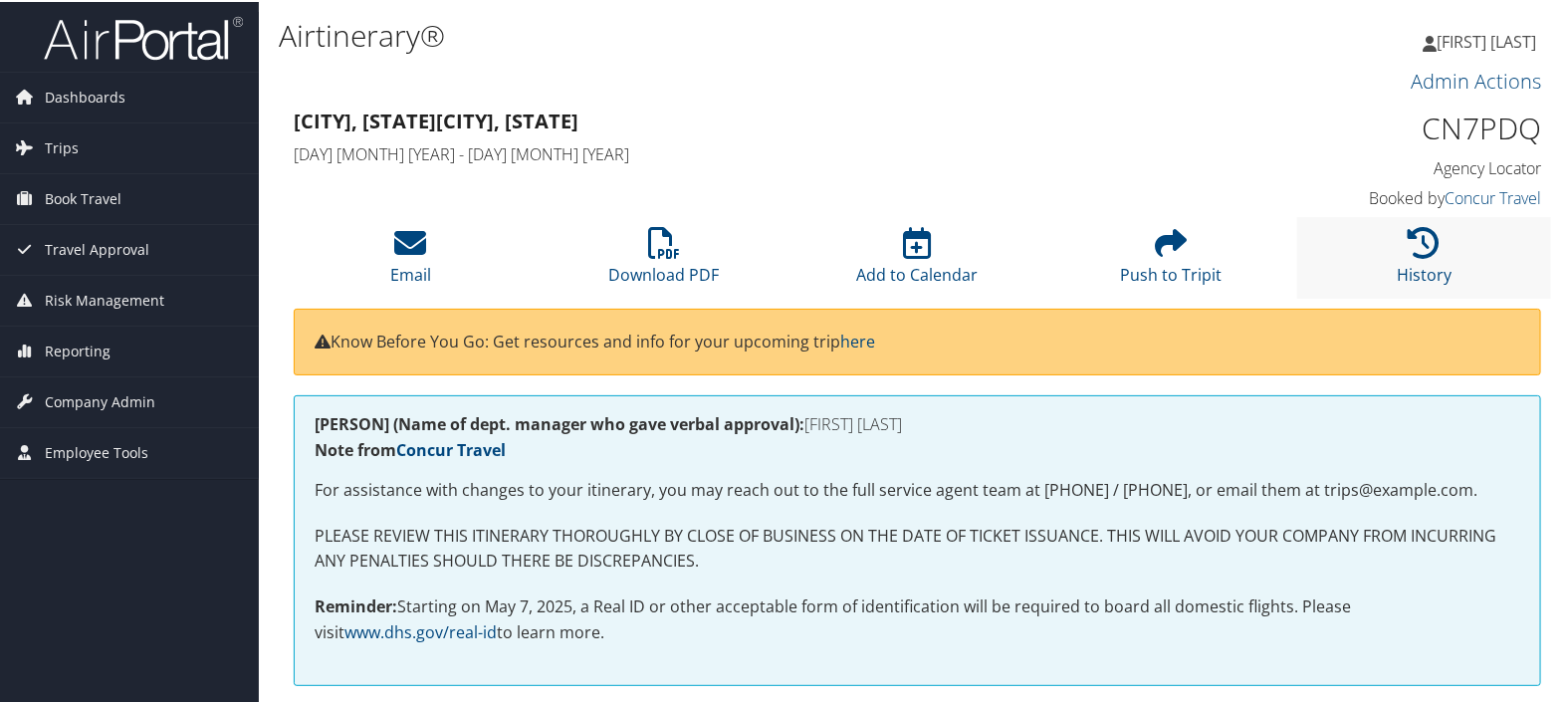 click on "History" at bounding box center (1424, 255) 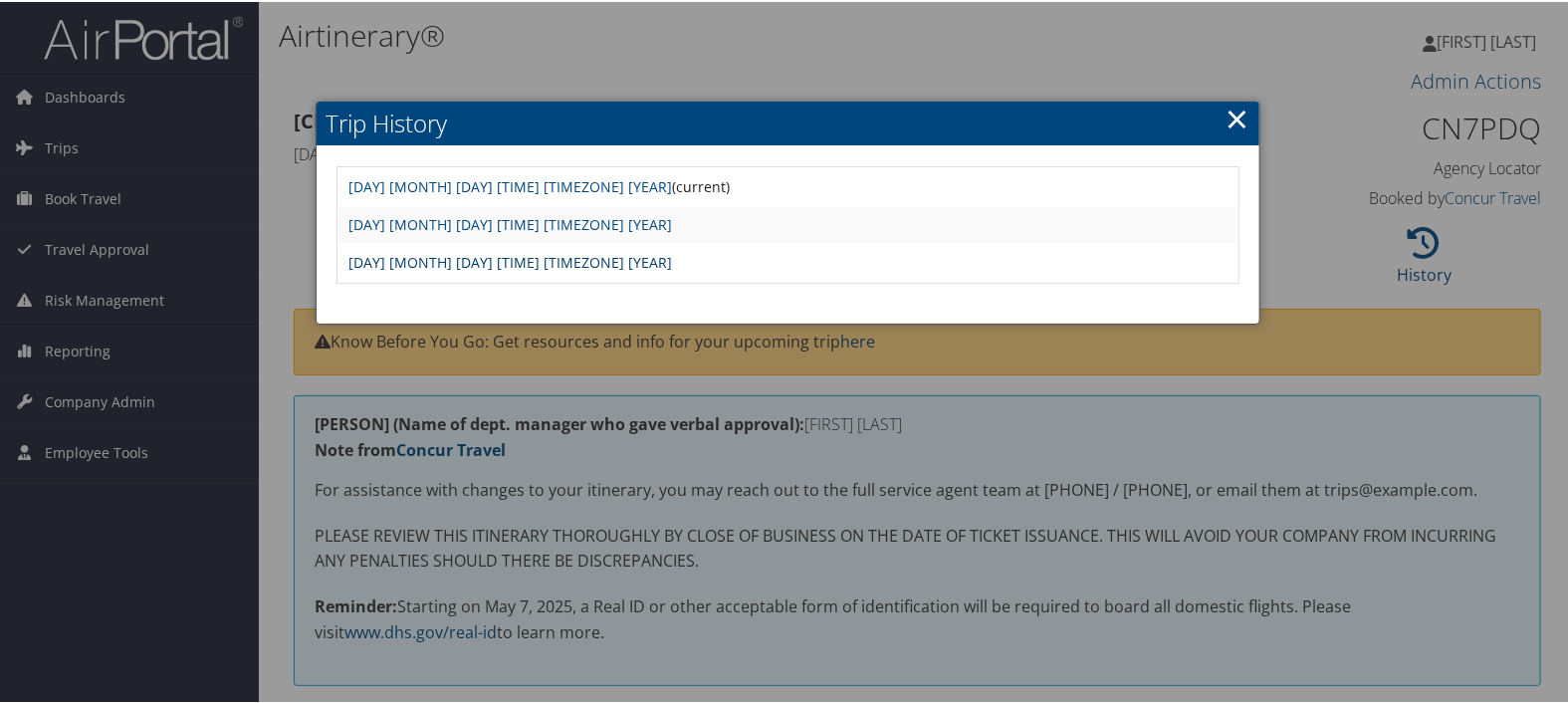 click on "[DAY] [MONTH] [DAY] [TIME] [TIMEZONE] [YEAR]" at bounding box center [511, 260] 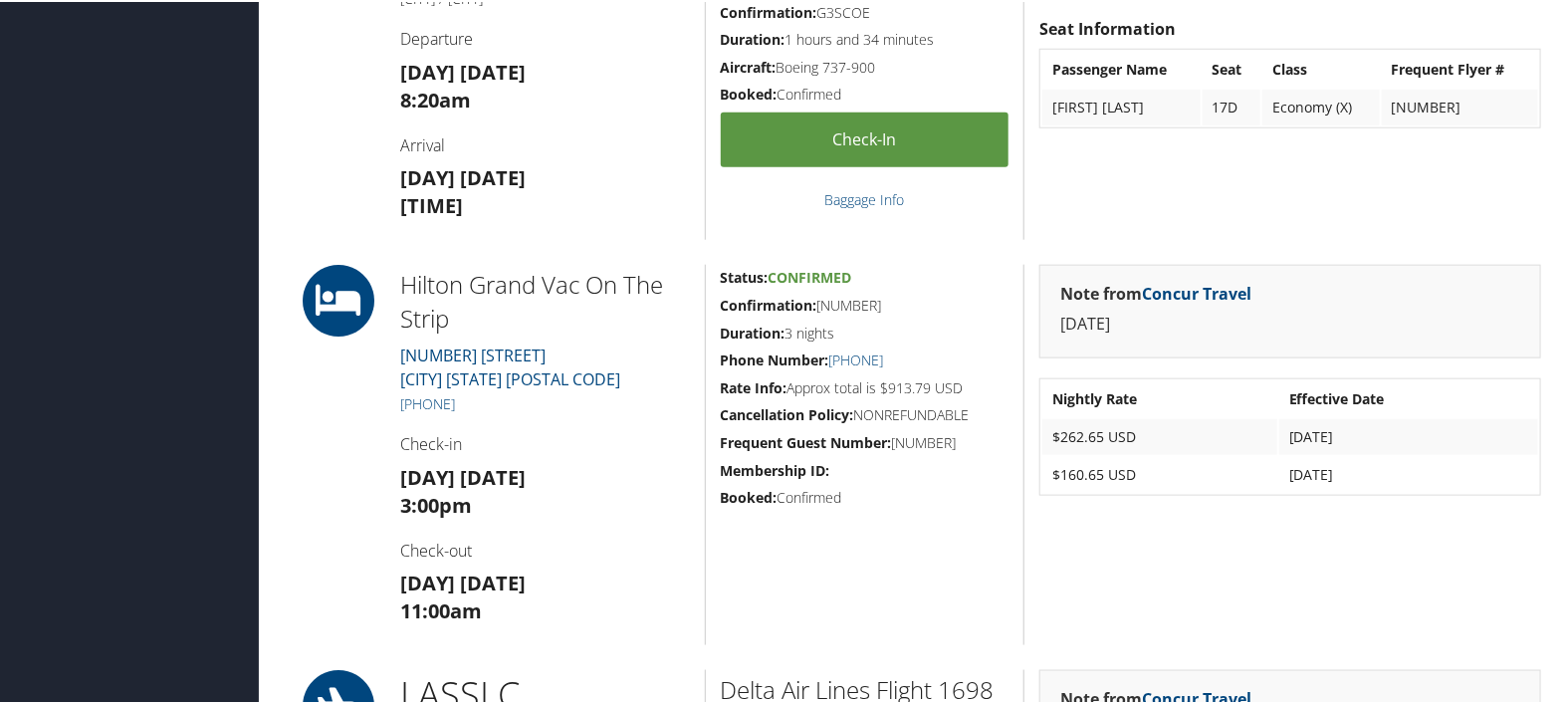 scroll, scrollTop: 884, scrollLeft: 0, axis: vertical 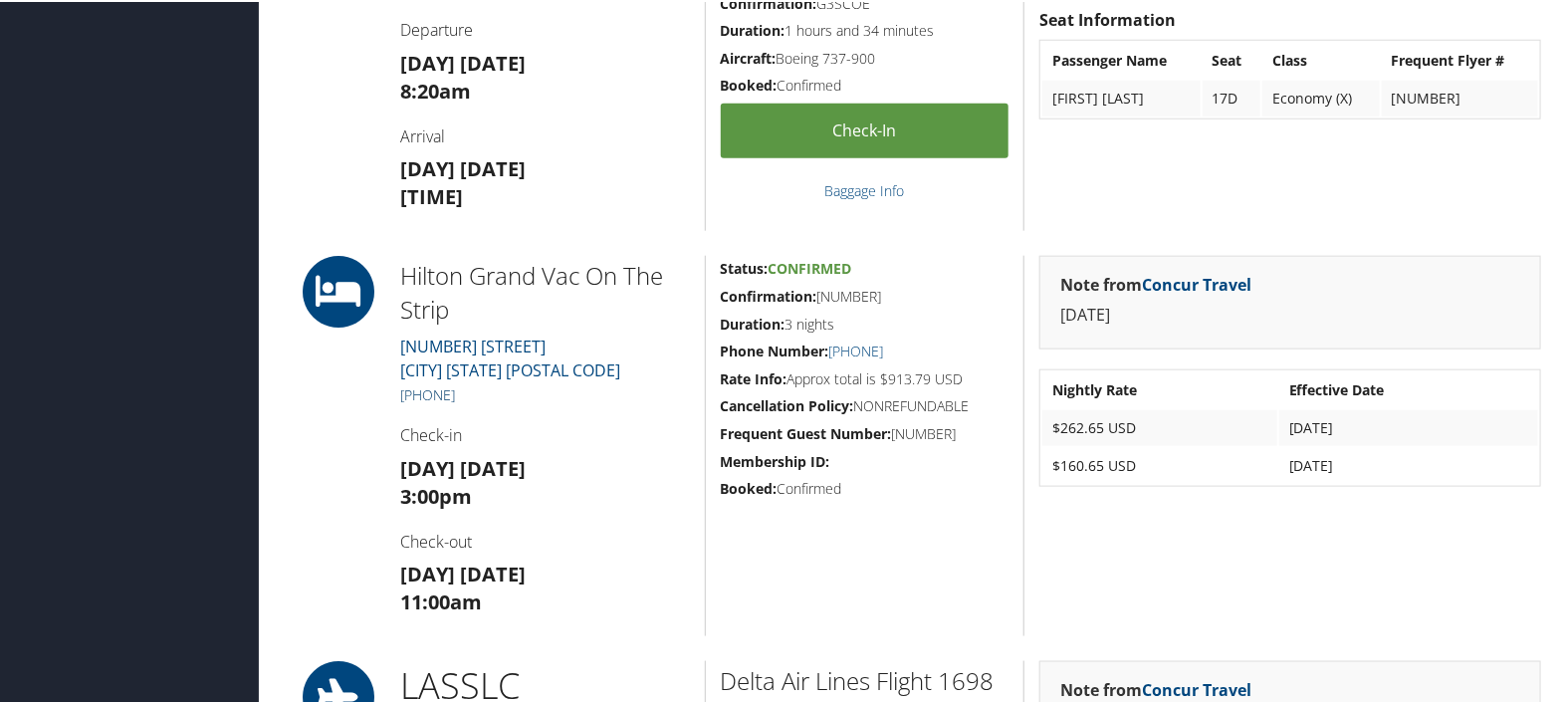 drag, startPoint x: 528, startPoint y: 416, endPoint x: 417, endPoint y: 406, distance: 111.44954 